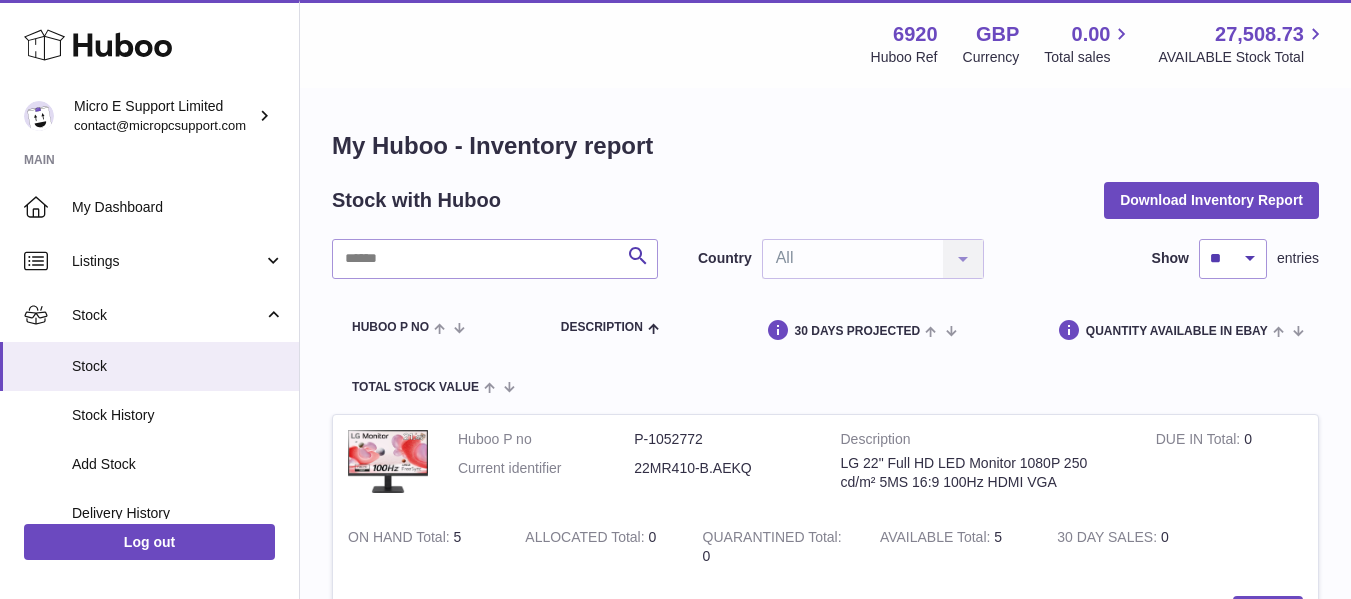 scroll, scrollTop: 152, scrollLeft: 0, axis: vertical 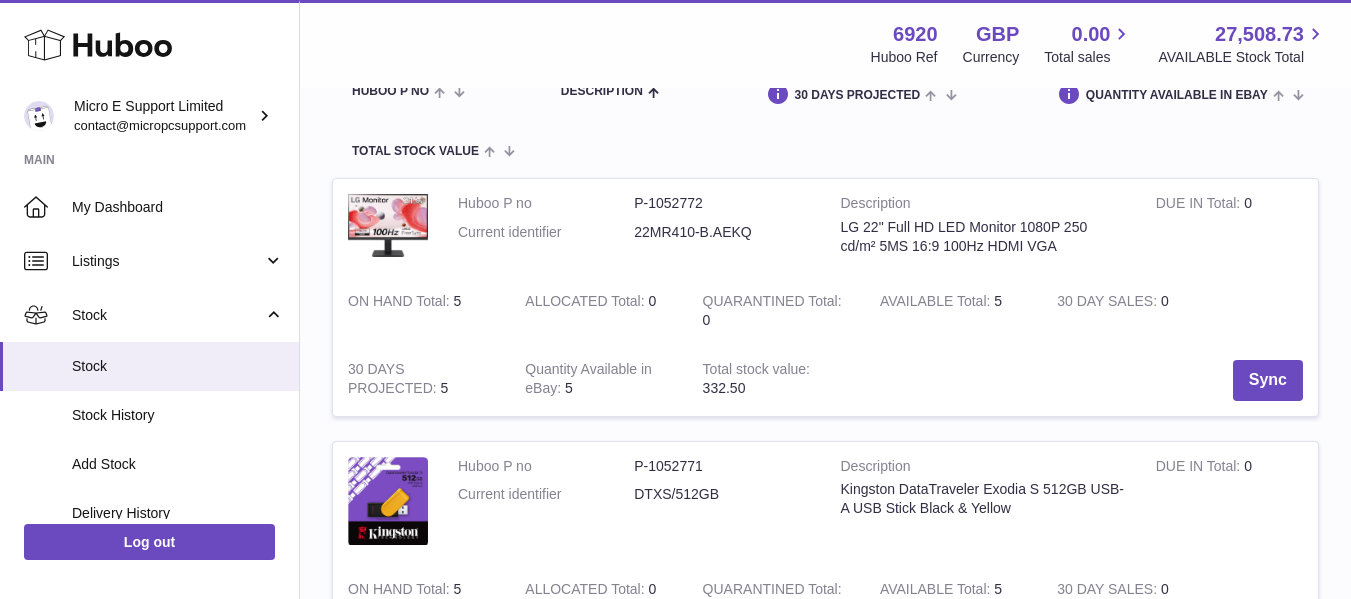click on "22MR410-B.AEKQ" at bounding box center [722, 232] 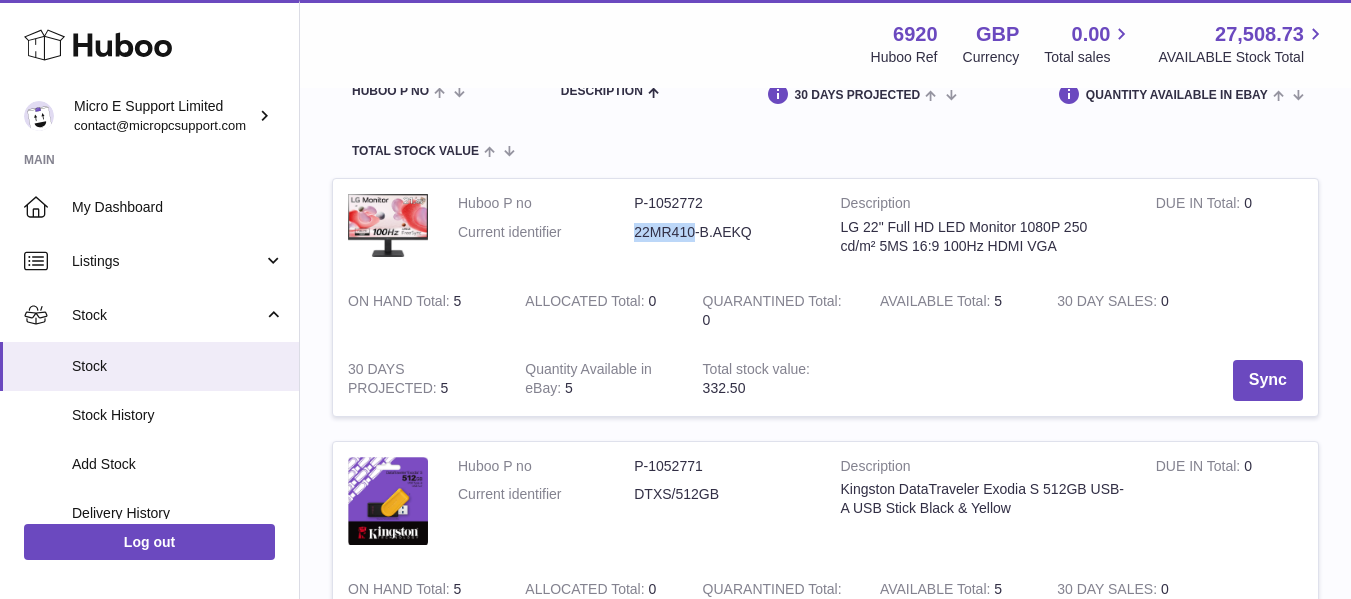 click on "22MR410-B.AEKQ" at bounding box center (722, 232) 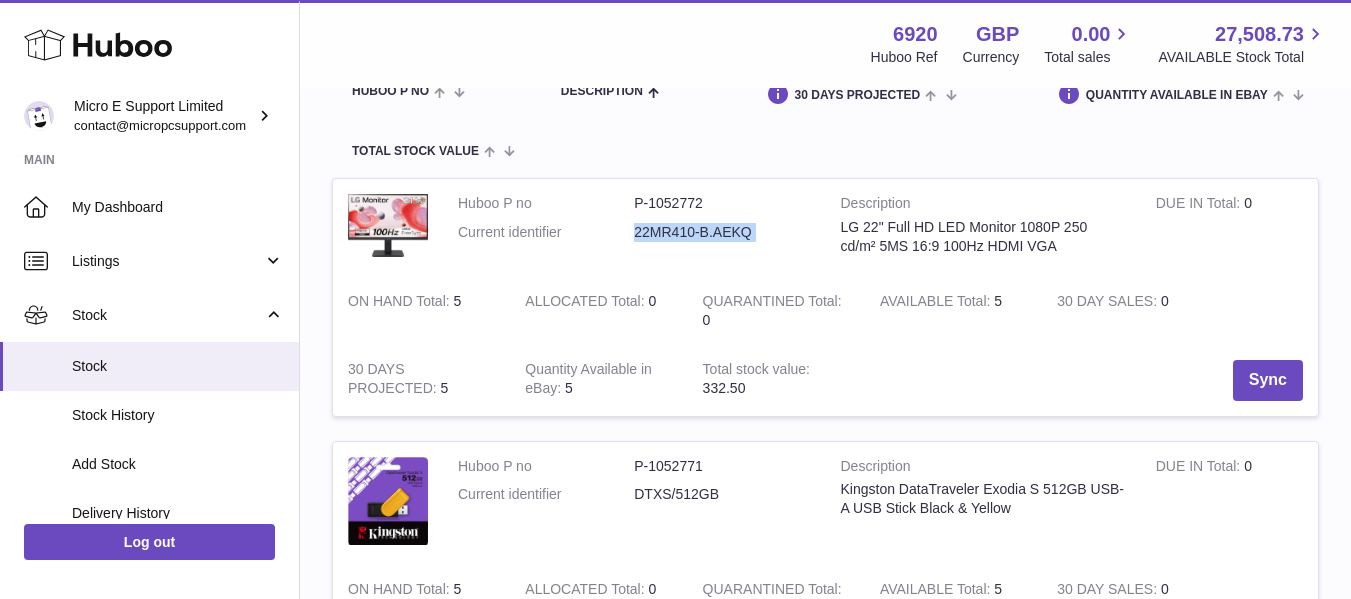 click on "22MR410-B.AEKQ" at bounding box center (722, 232) 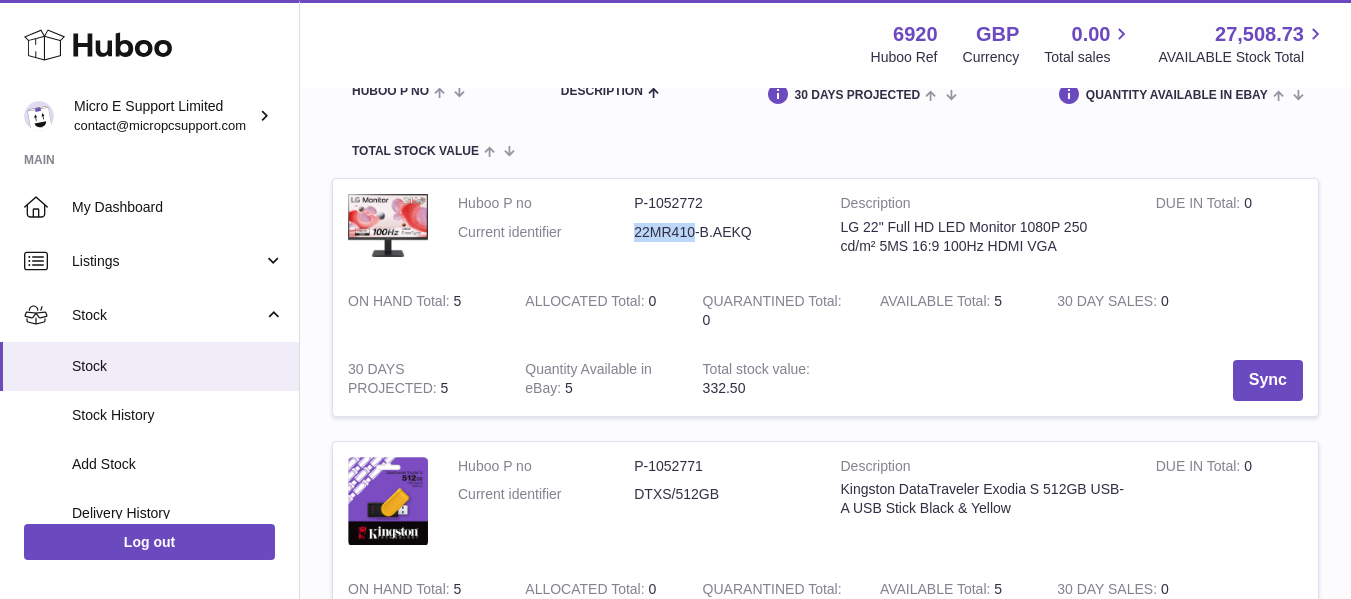 click on "22MR410-B.AEKQ" at bounding box center (722, 232) 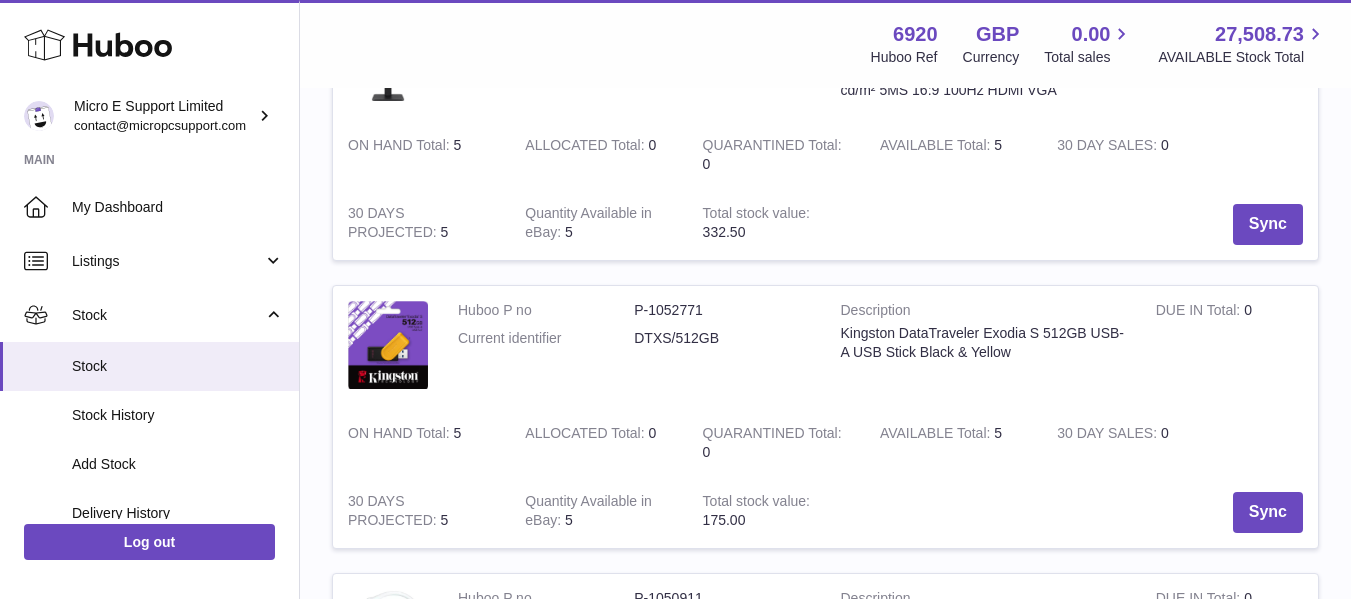 scroll, scrollTop: 394, scrollLeft: 0, axis: vertical 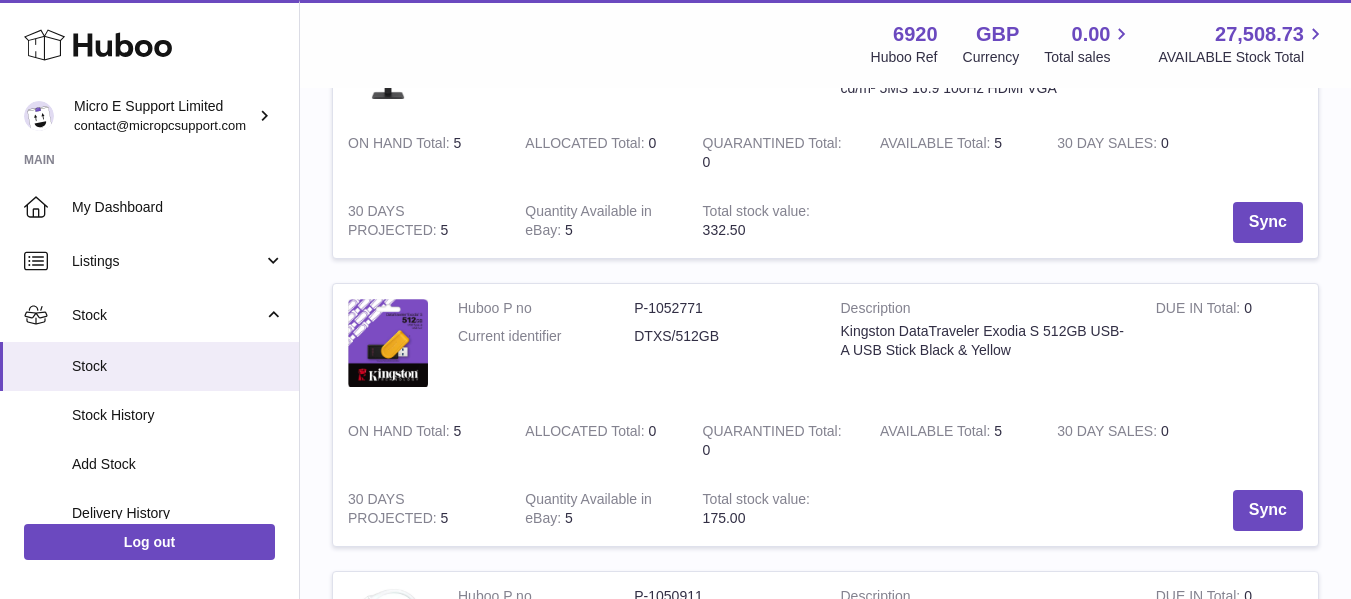 click on "DTXS/512GB" at bounding box center [722, 336] 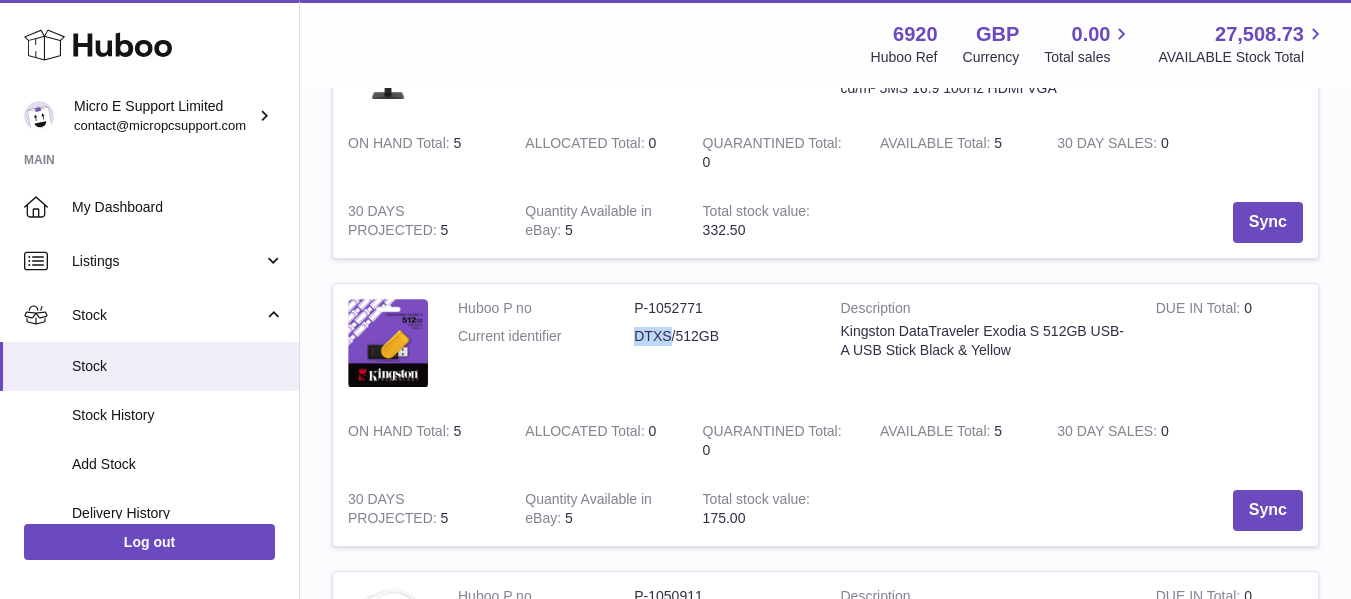 click on "DTXS/512GB" at bounding box center [722, 336] 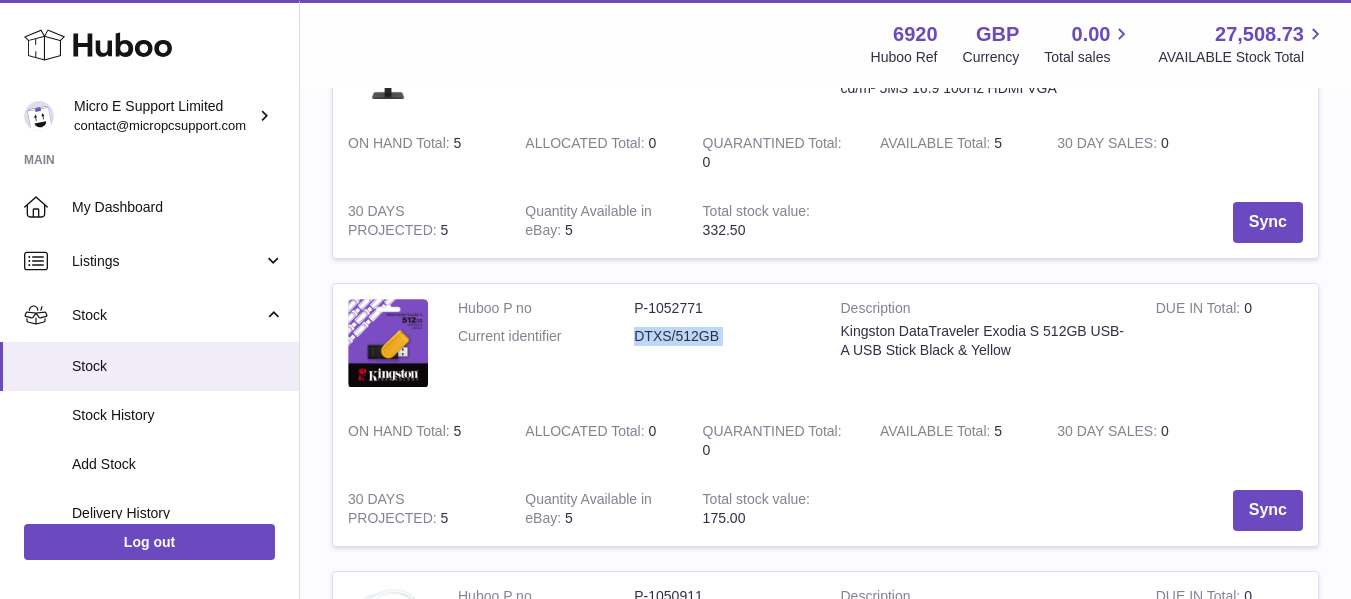 click on "DTXS/512GB" at bounding box center [722, 336] 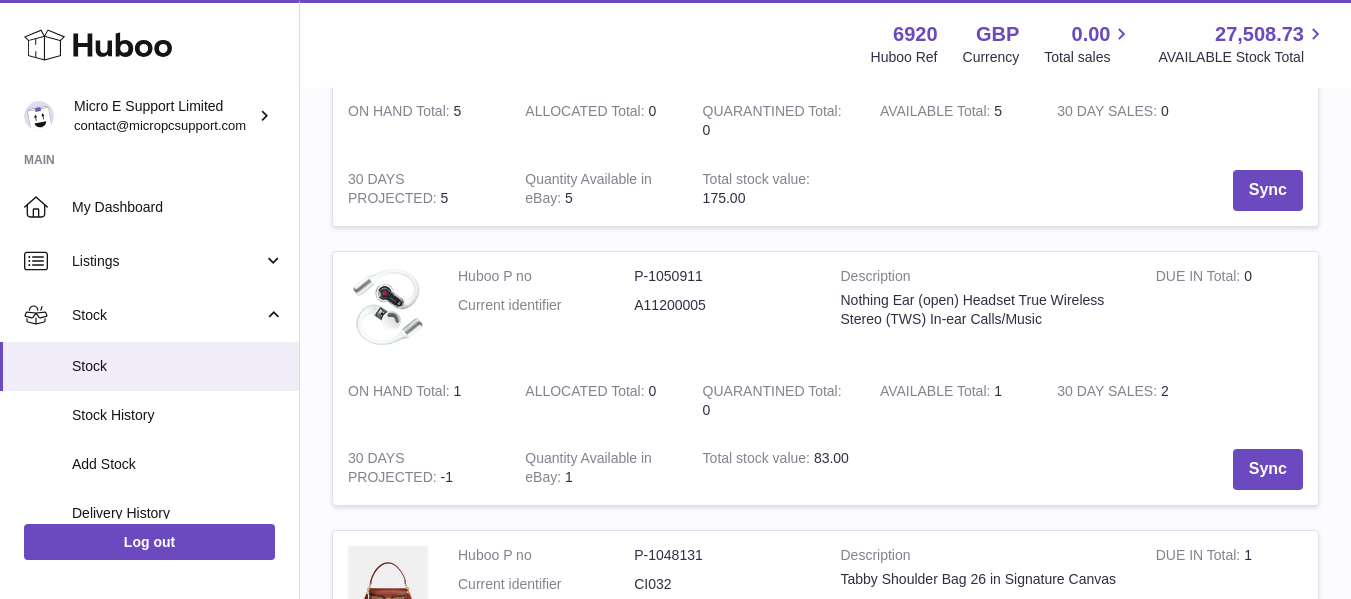 scroll, scrollTop: 718, scrollLeft: 0, axis: vertical 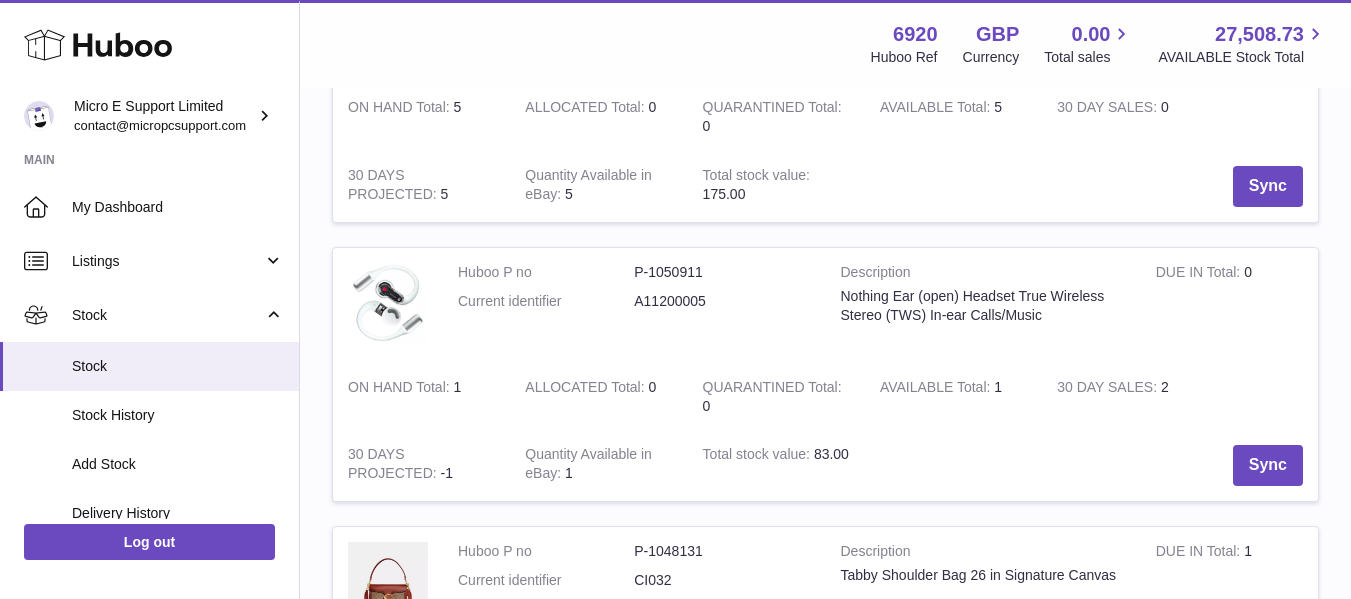 click on "A11200005" at bounding box center (722, 301) 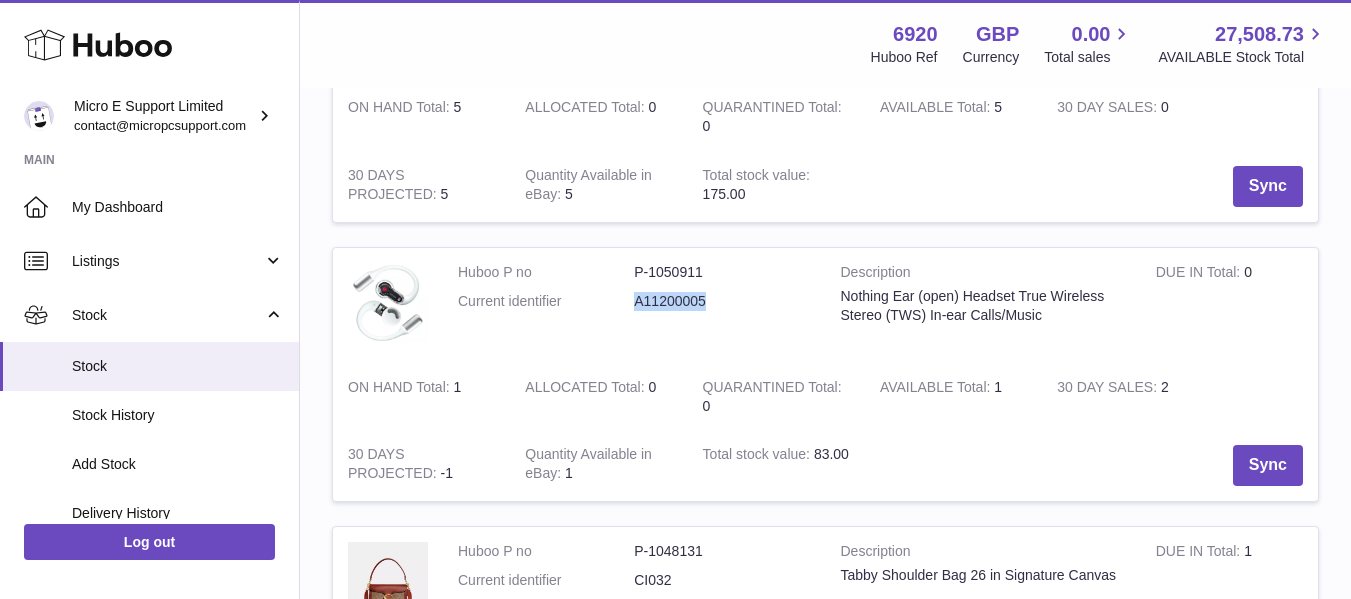 click on "A11200005" at bounding box center [722, 301] 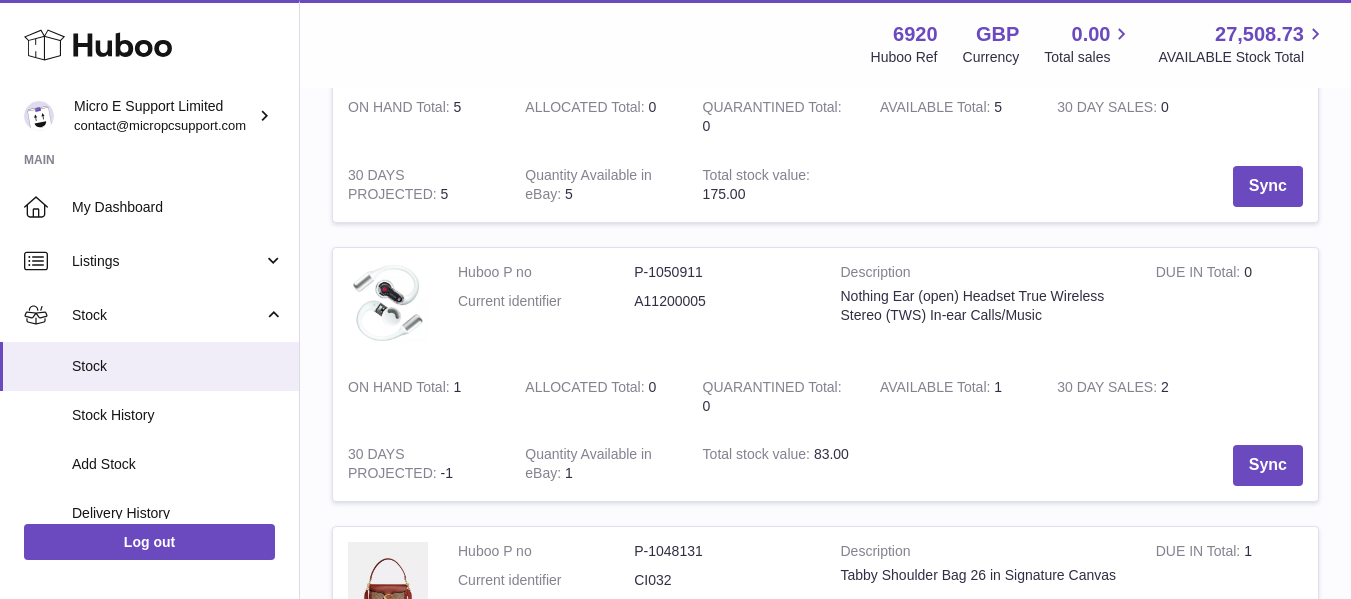 click on "Description   Nothing Ear (open) Headset True Wireless Stereo (TWS) In-ear Calls/Music" at bounding box center (983, 305) 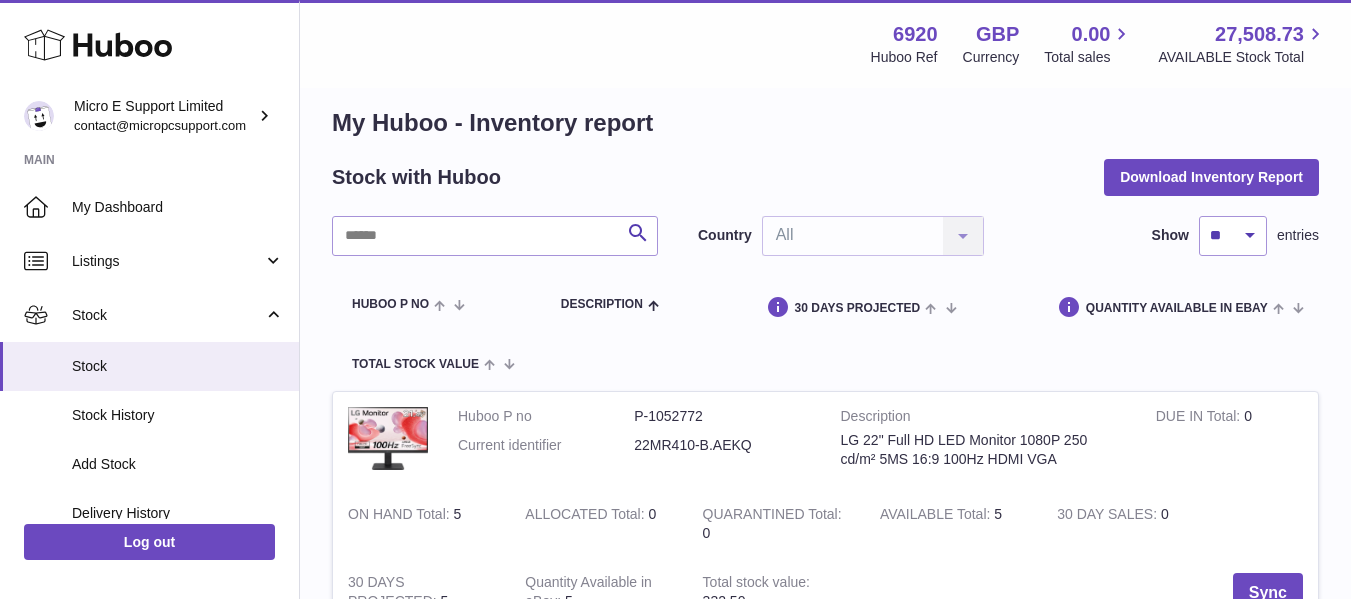 scroll, scrollTop: 0, scrollLeft: 0, axis: both 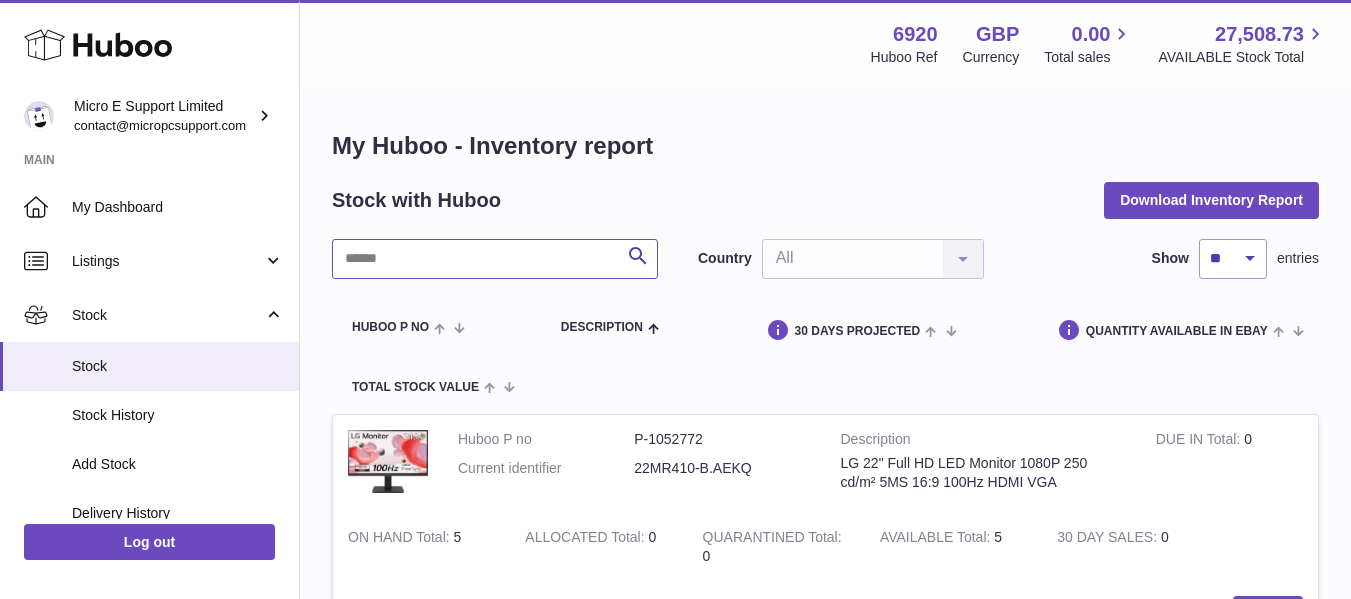 click at bounding box center [495, 259] 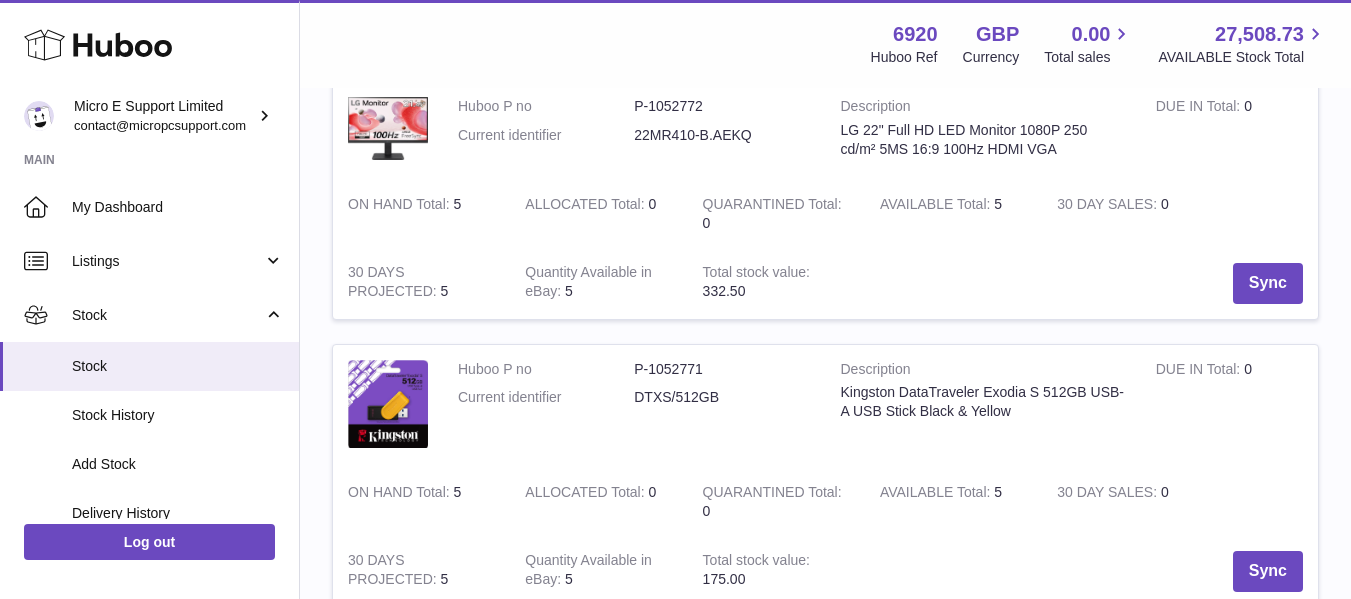 scroll, scrollTop: 0, scrollLeft: 0, axis: both 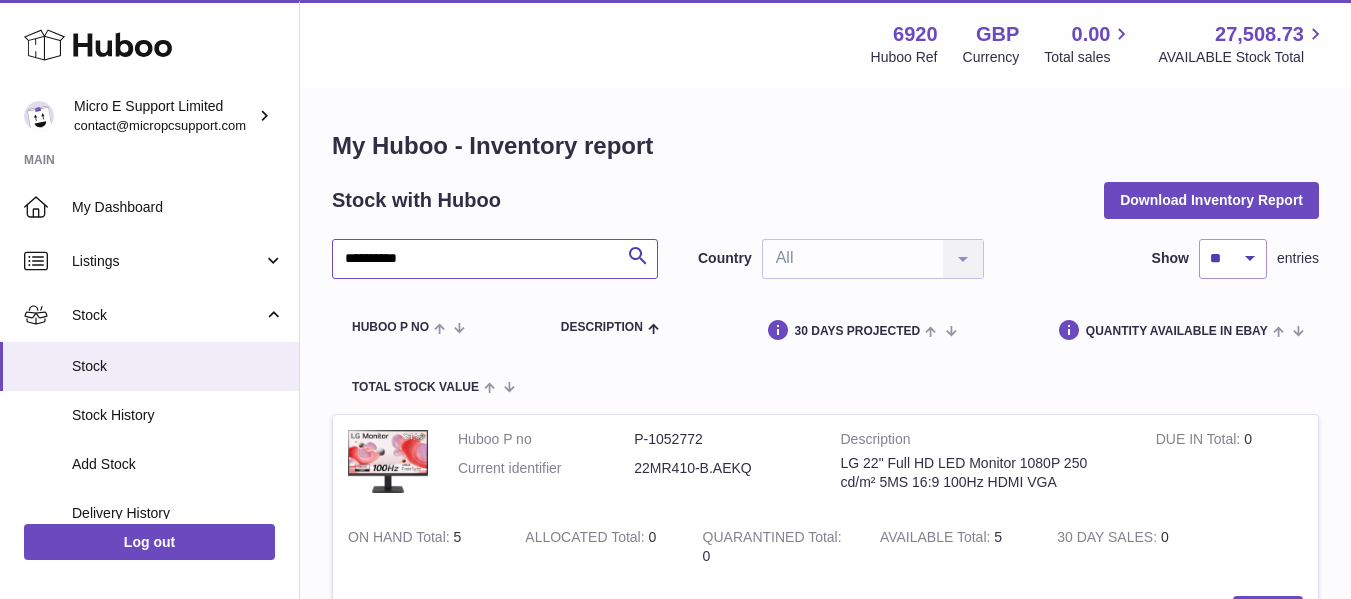 click on "**********" at bounding box center [495, 259] 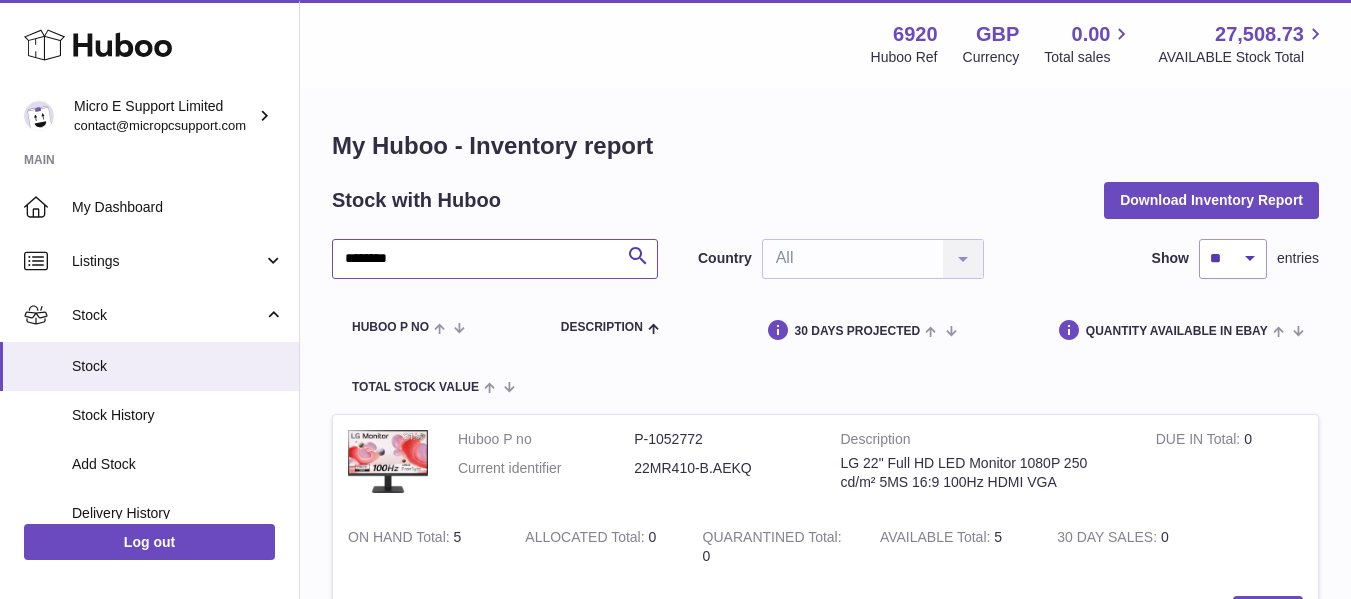 type on "********" 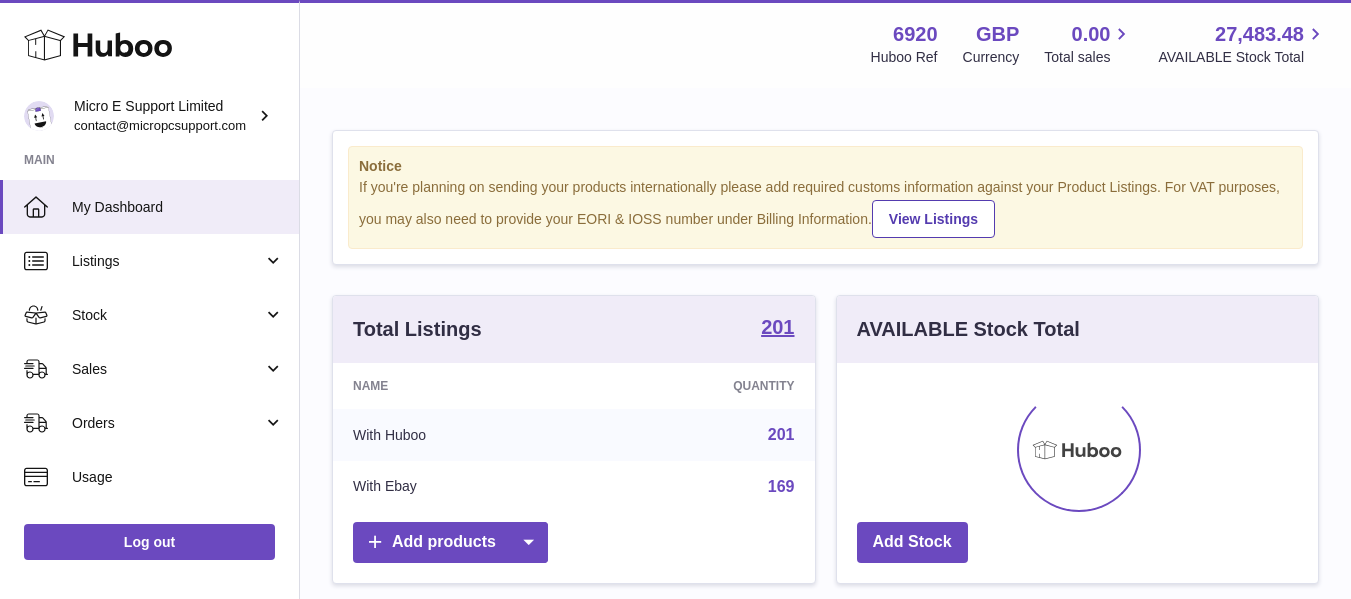 scroll, scrollTop: 0, scrollLeft: 0, axis: both 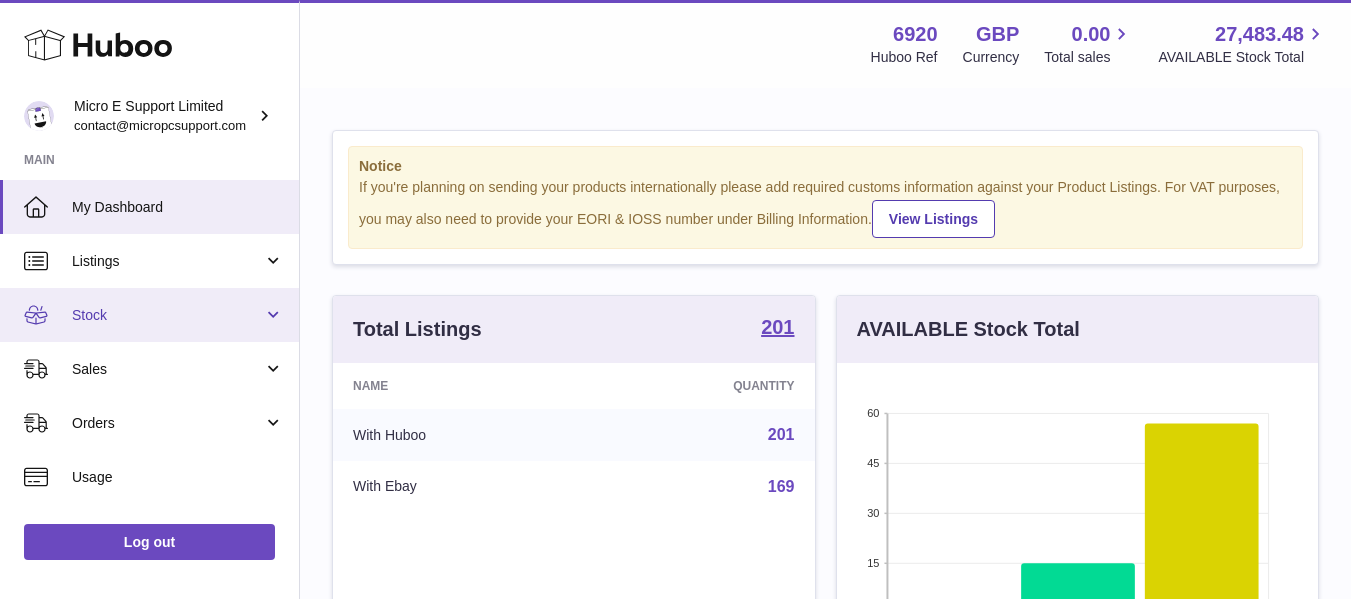click on "Stock" at bounding box center (167, 315) 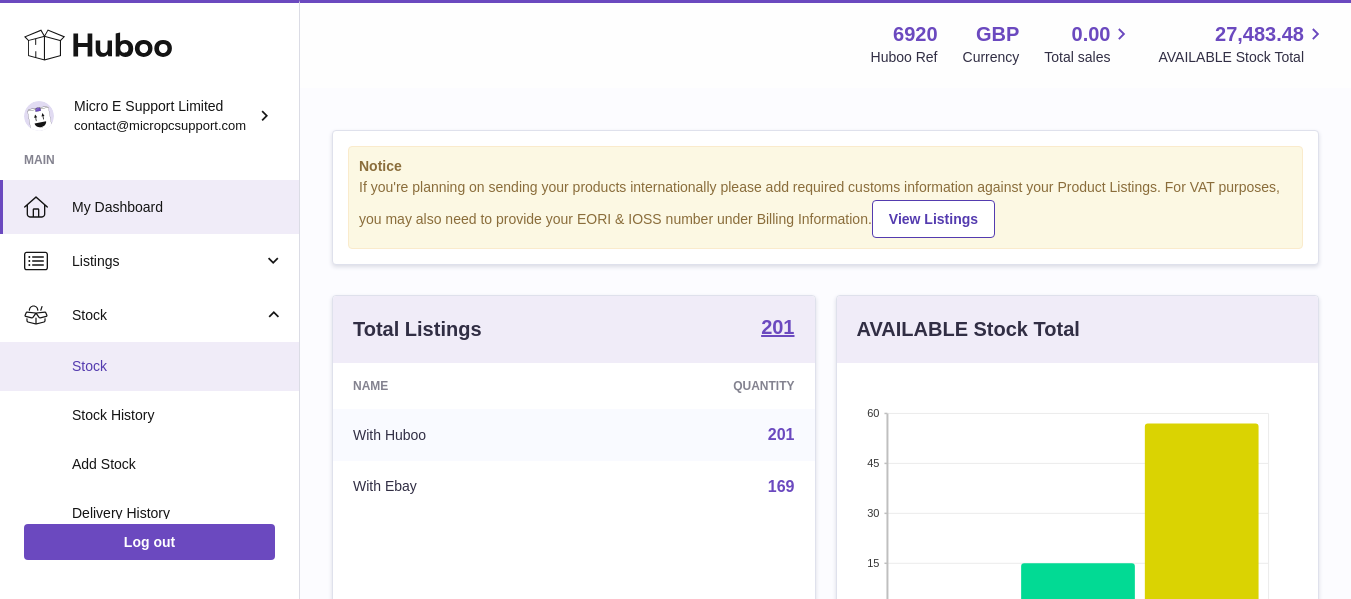 click on "Stock" at bounding box center [178, 366] 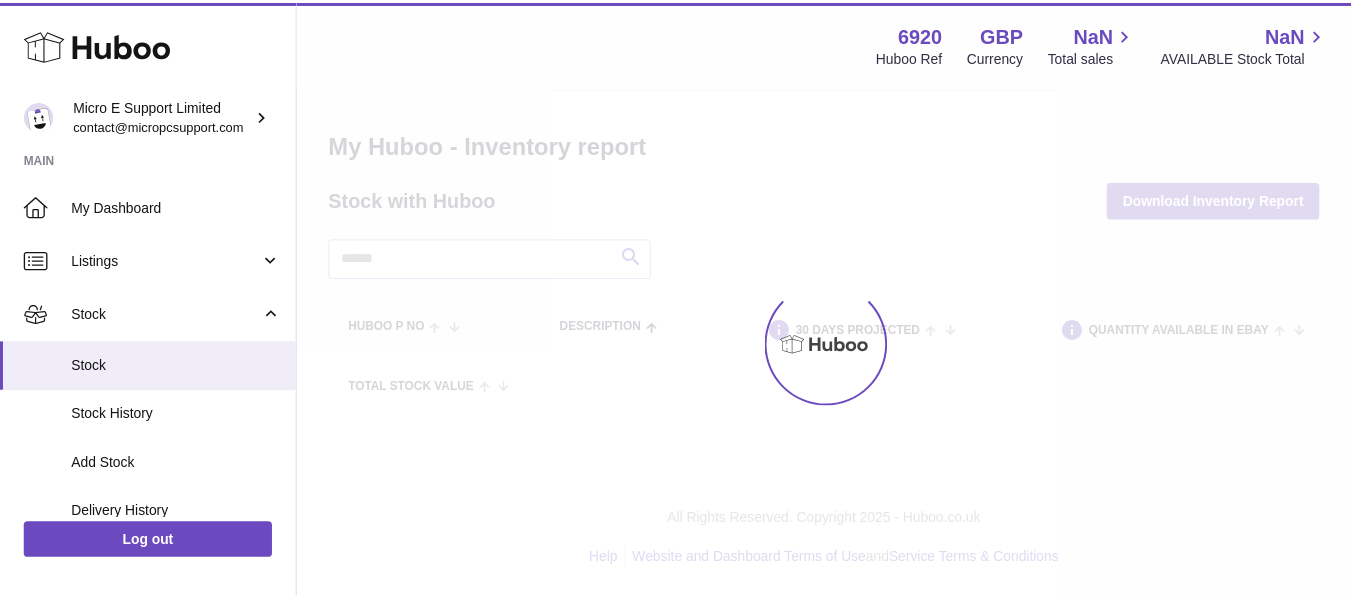 scroll, scrollTop: 0, scrollLeft: 0, axis: both 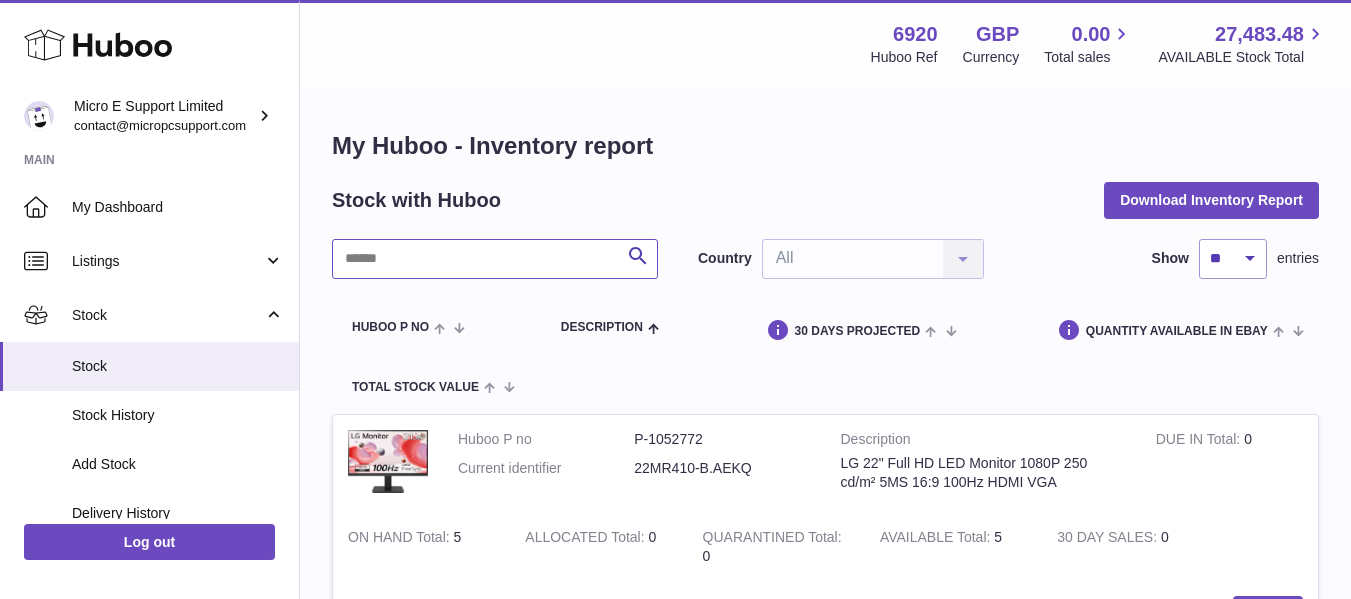 click at bounding box center (495, 259) 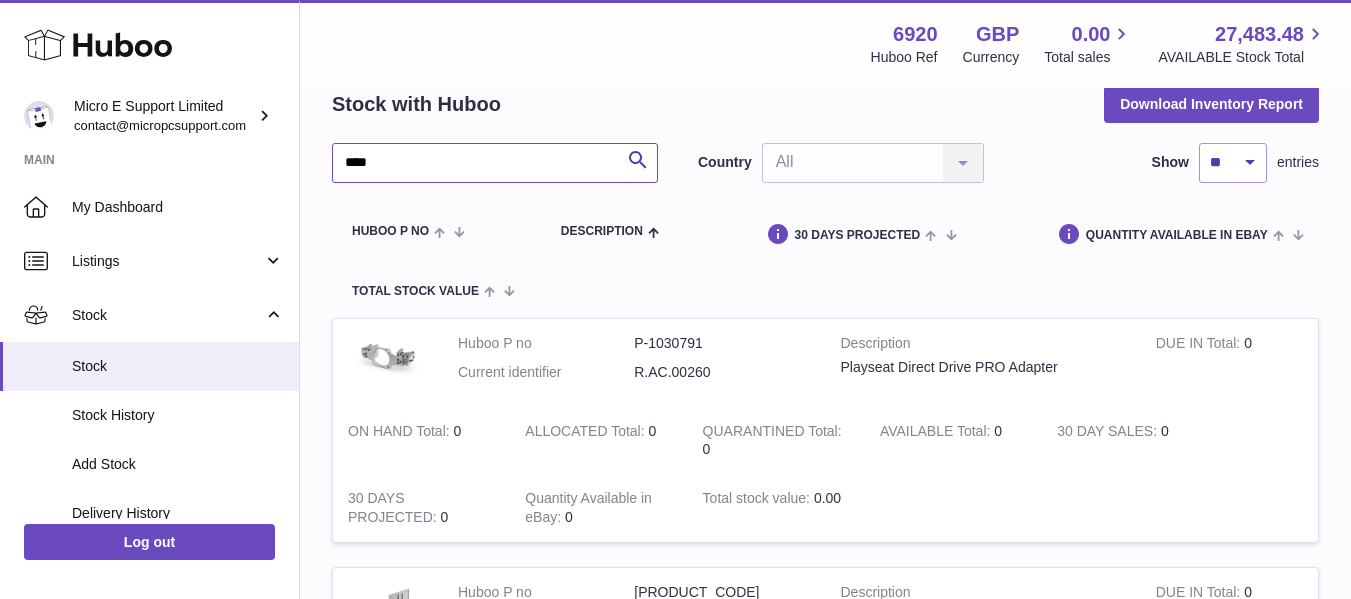 scroll, scrollTop: 95, scrollLeft: 0, axis: vertical 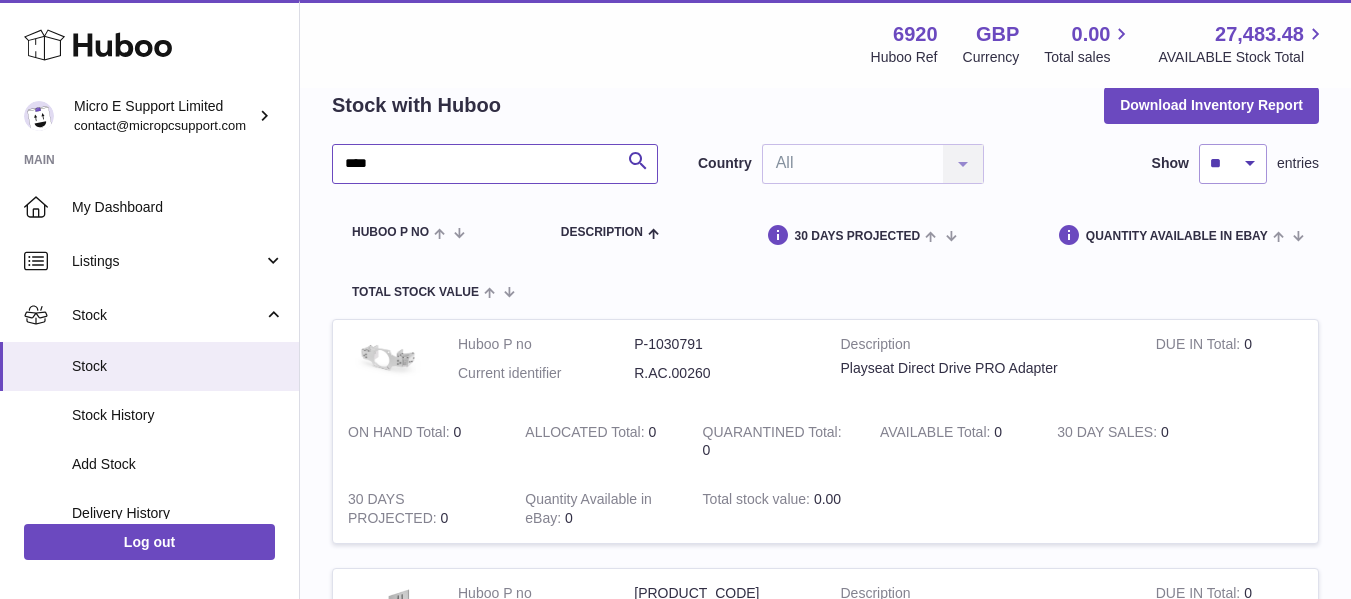 type on "****" 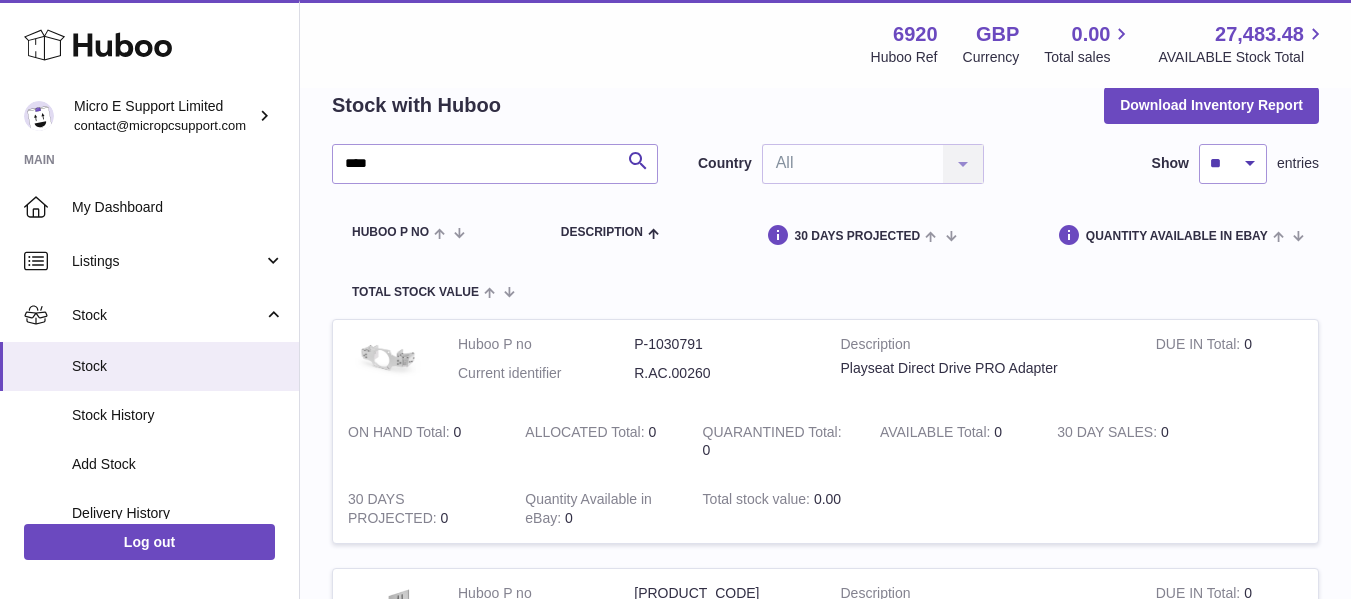 click at bounding box center (388, 357) 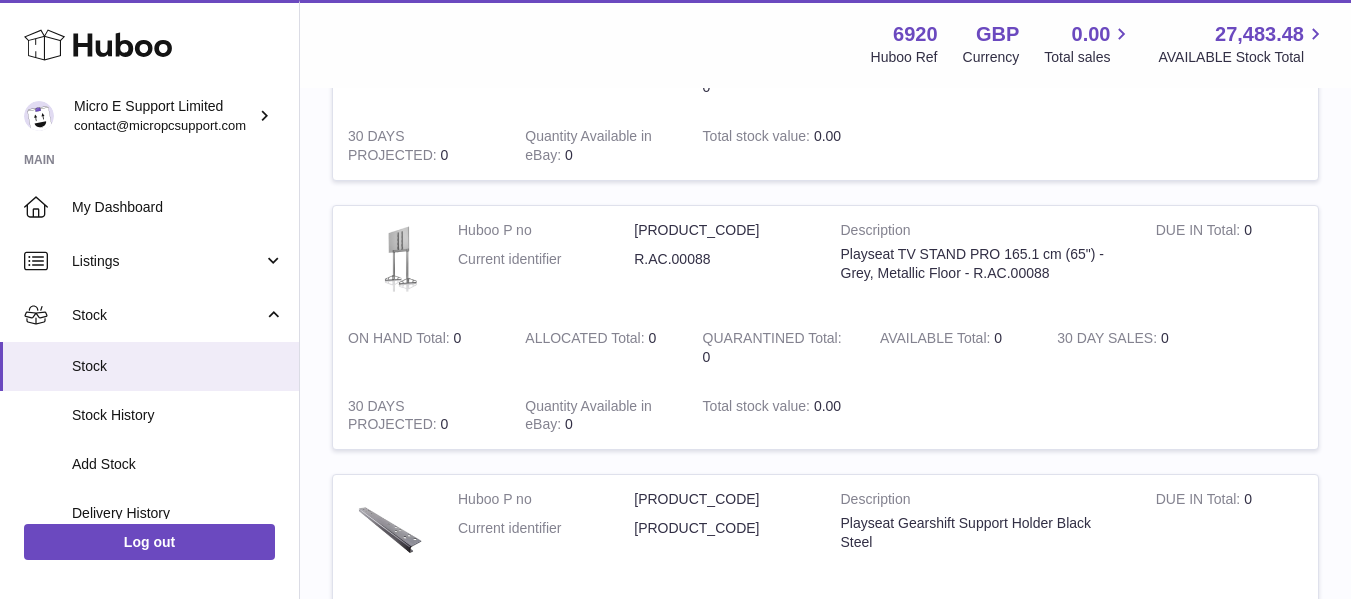 scroll, scrollTop: 459, scrollLeft: 0, axis: vertical 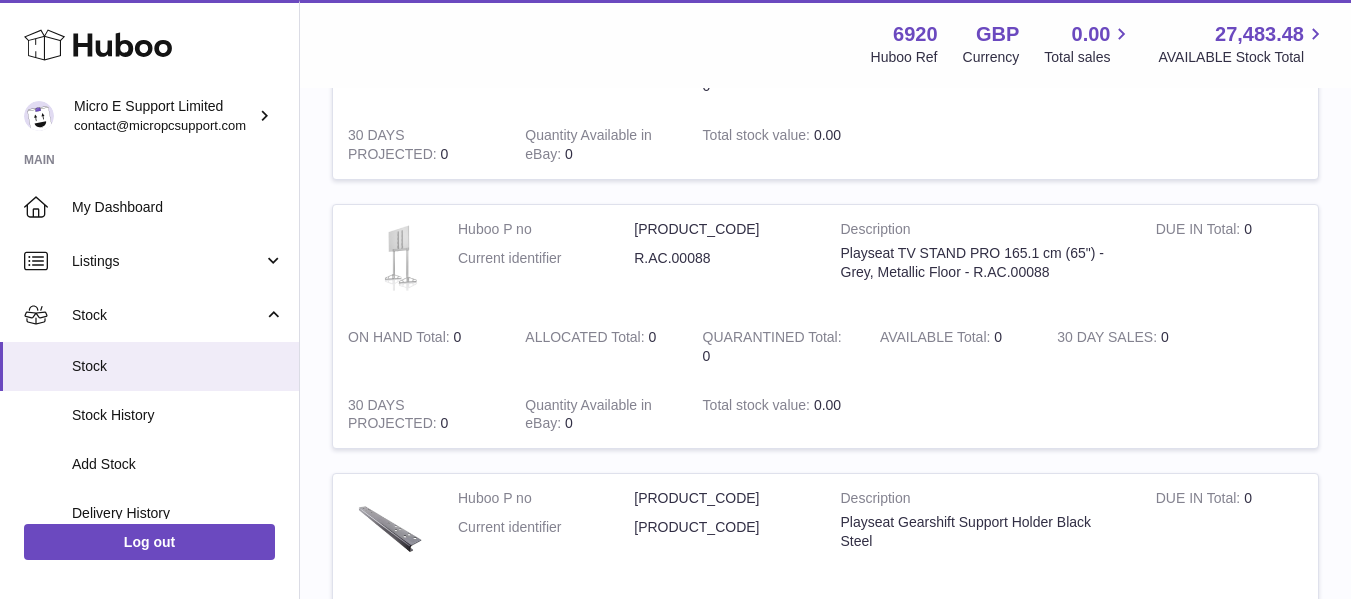 click at bounding box center [388, 256] 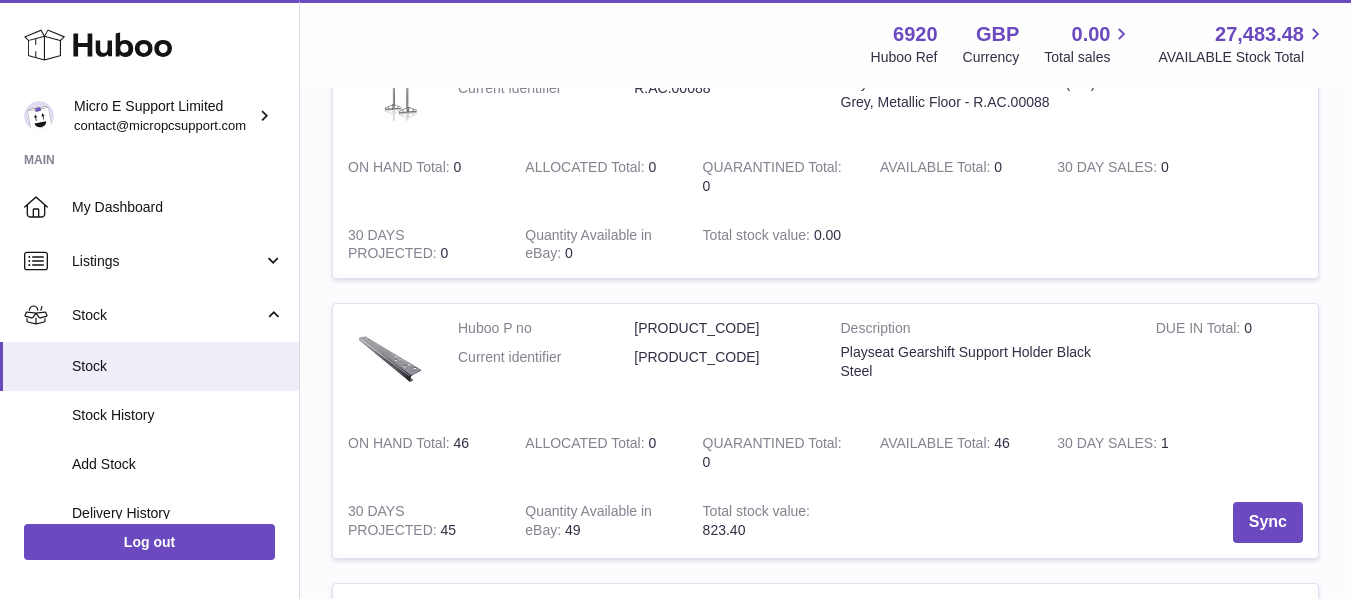 scroll, scrollTop: 630, scrollLeft: 0, axis: vertical 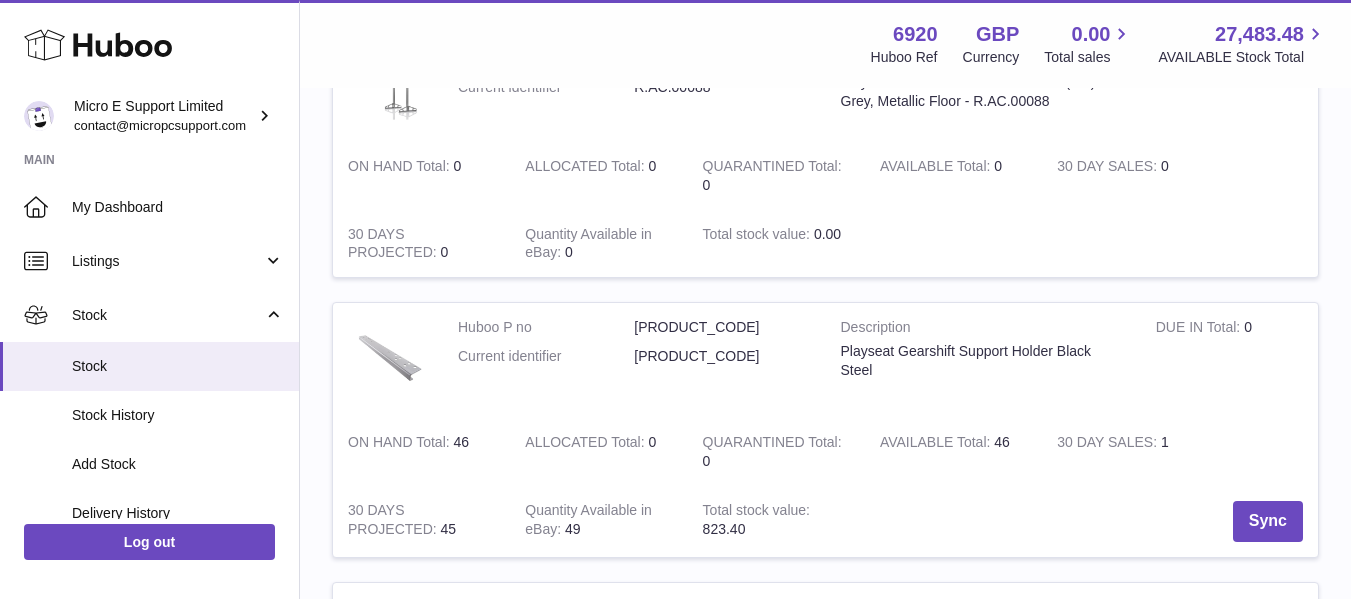 click at bounding box center [388, 358] 